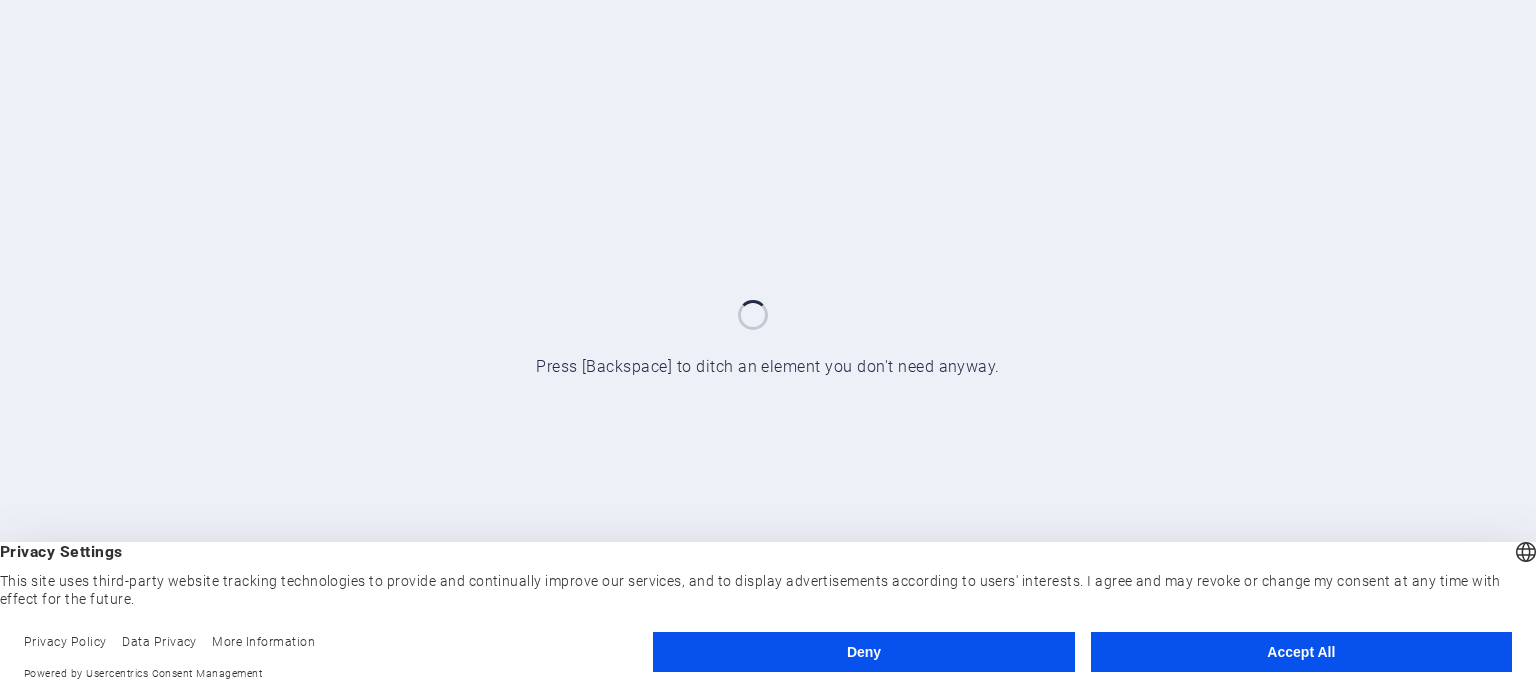 scroll, scrollTop: 0, scrollLeft: 0, axis: both 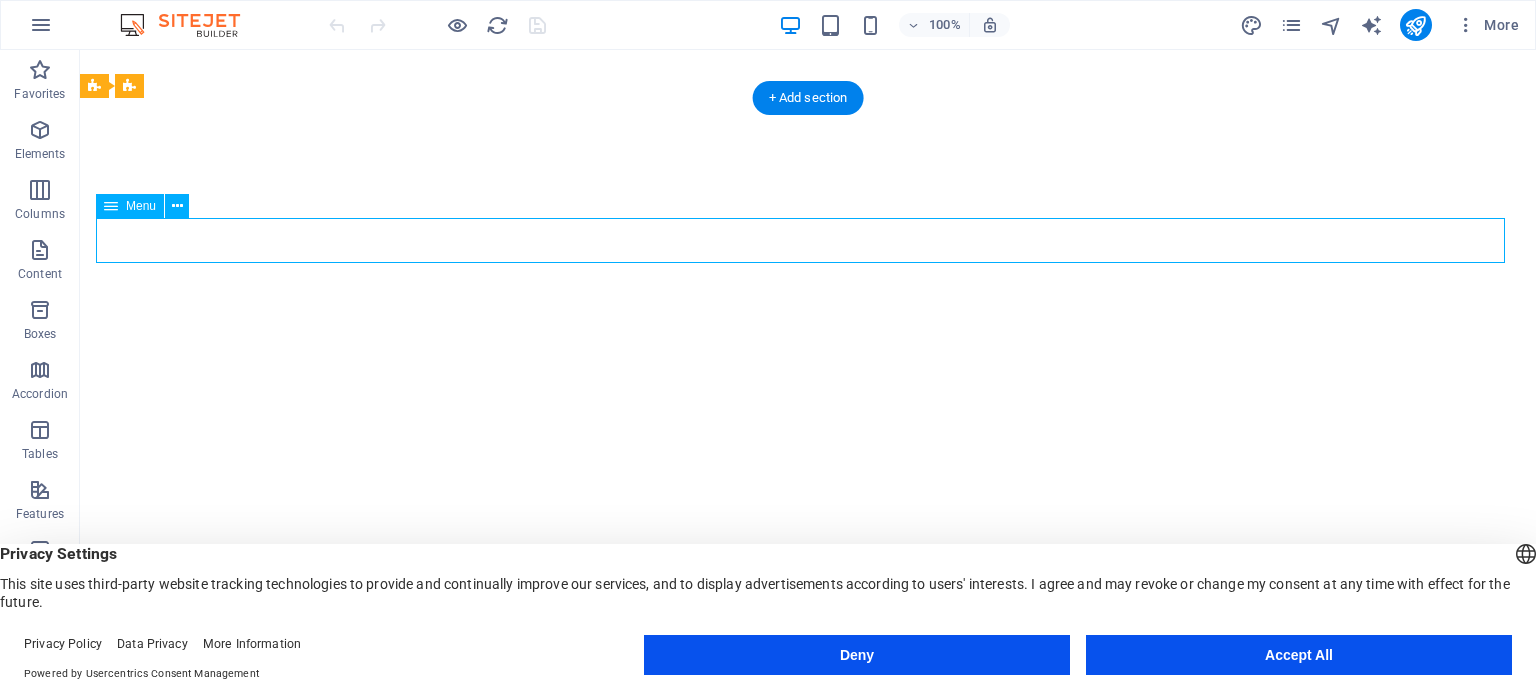select 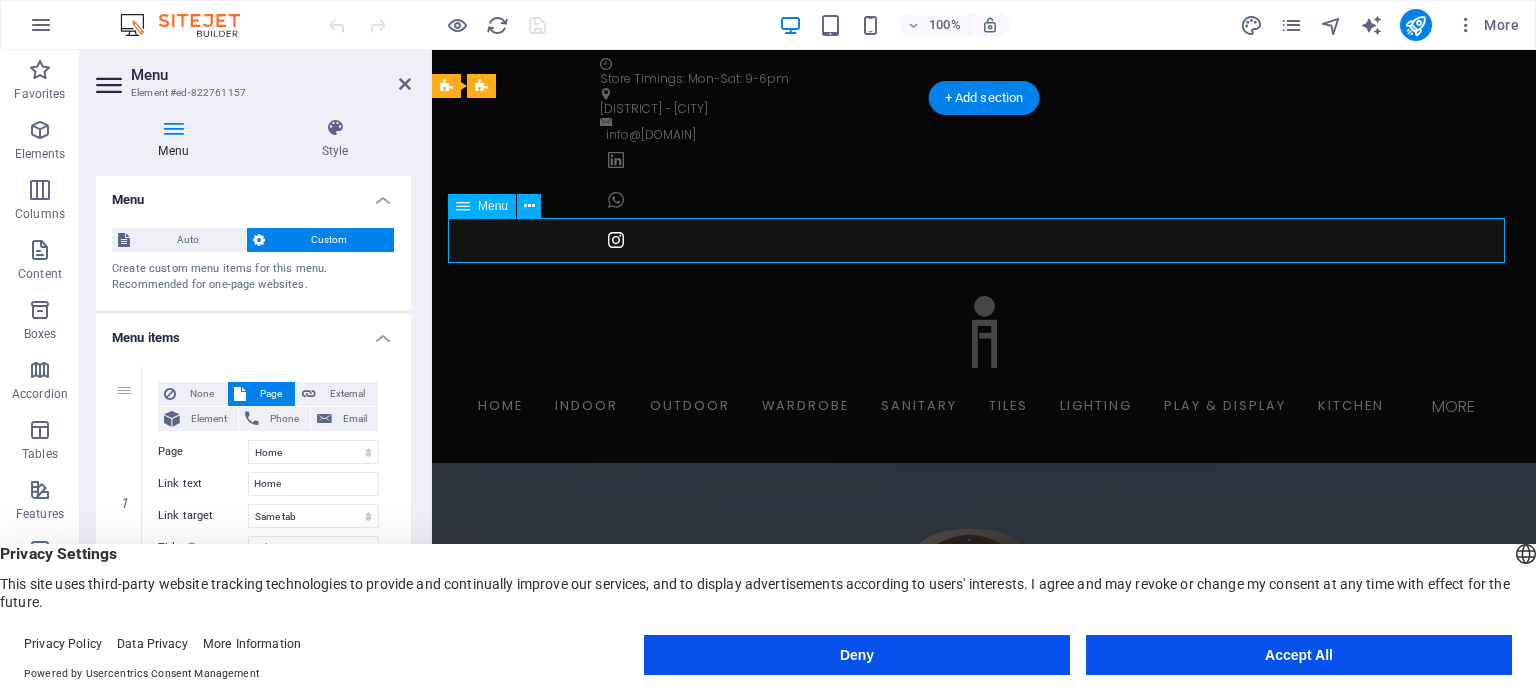 scroll, scrollTop: 0, scrollLeft: 0, axis: both 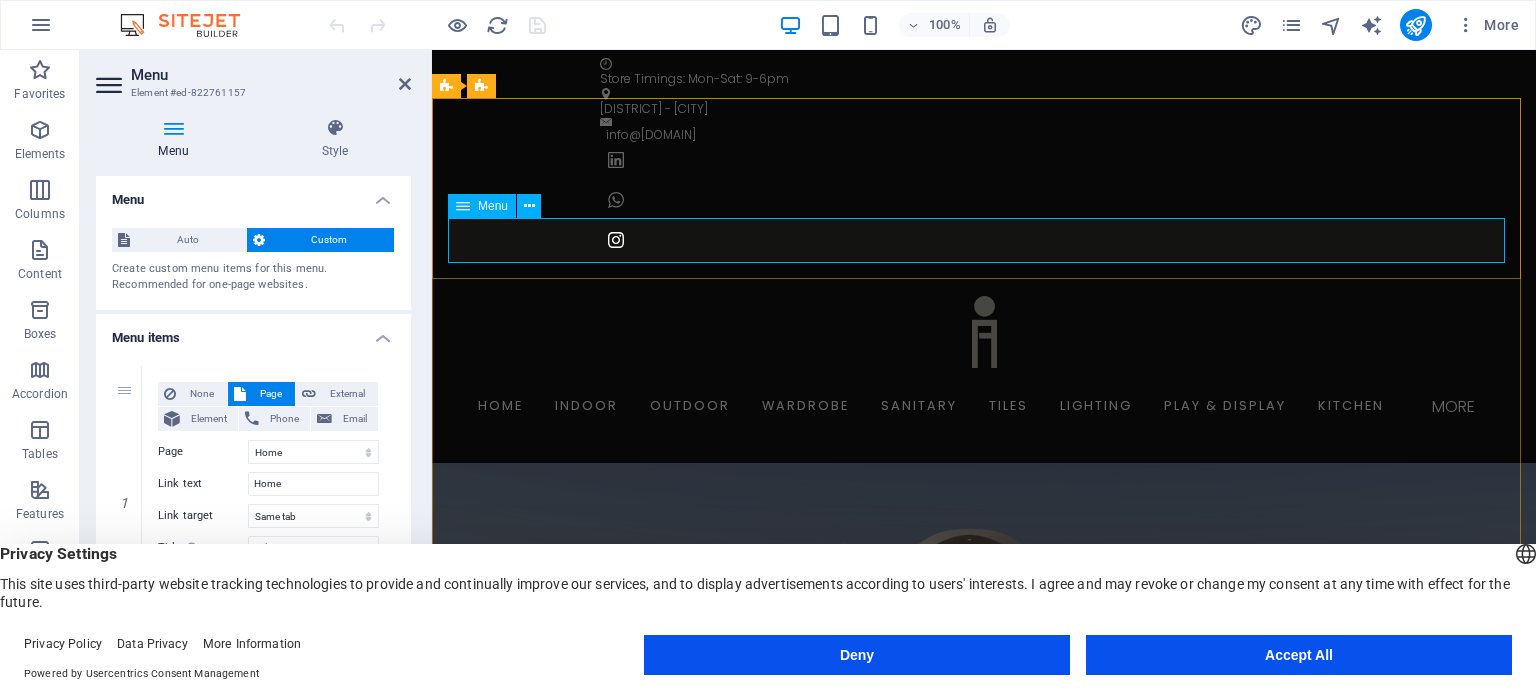 click at bounding box center (984, 332) 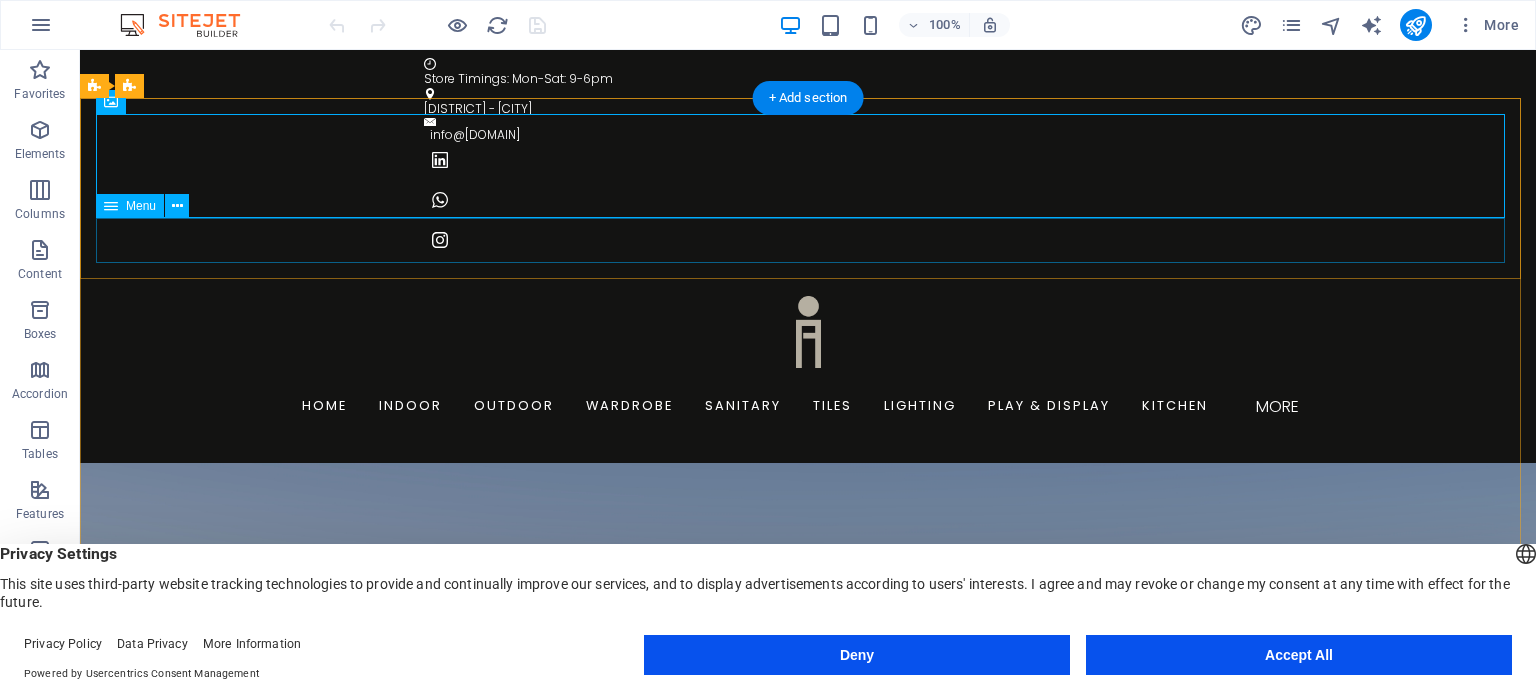 click on "Home Indoor Outdoor Wardrobe Sanitary Tiles Lighting Play & Display Kitchen More Wallpaper Scents Home Automation Projects Careers Contact" at bounding box center [808, 406] 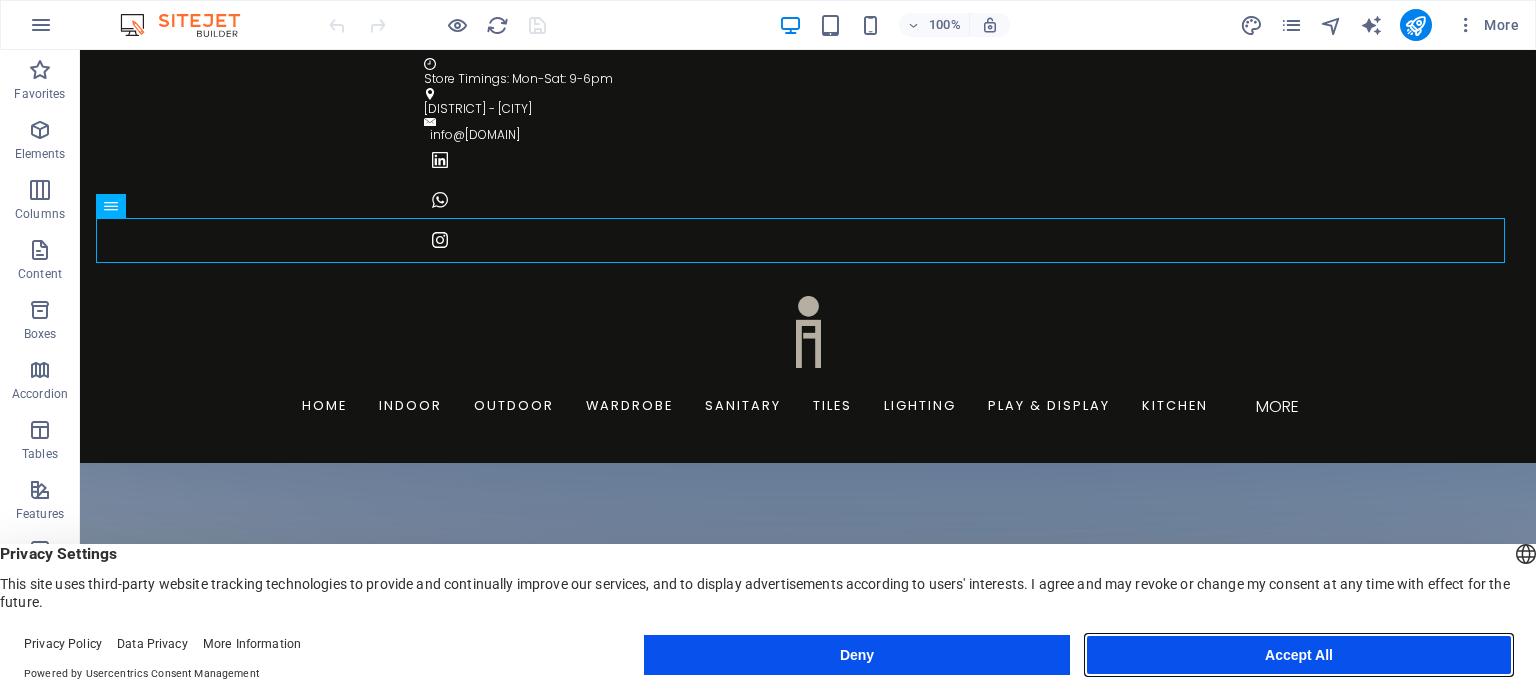 drag, startPoint x: 1260, startPoint y: 594, endPoint x: 1339, endPoint y: 651, distance: 97.41663 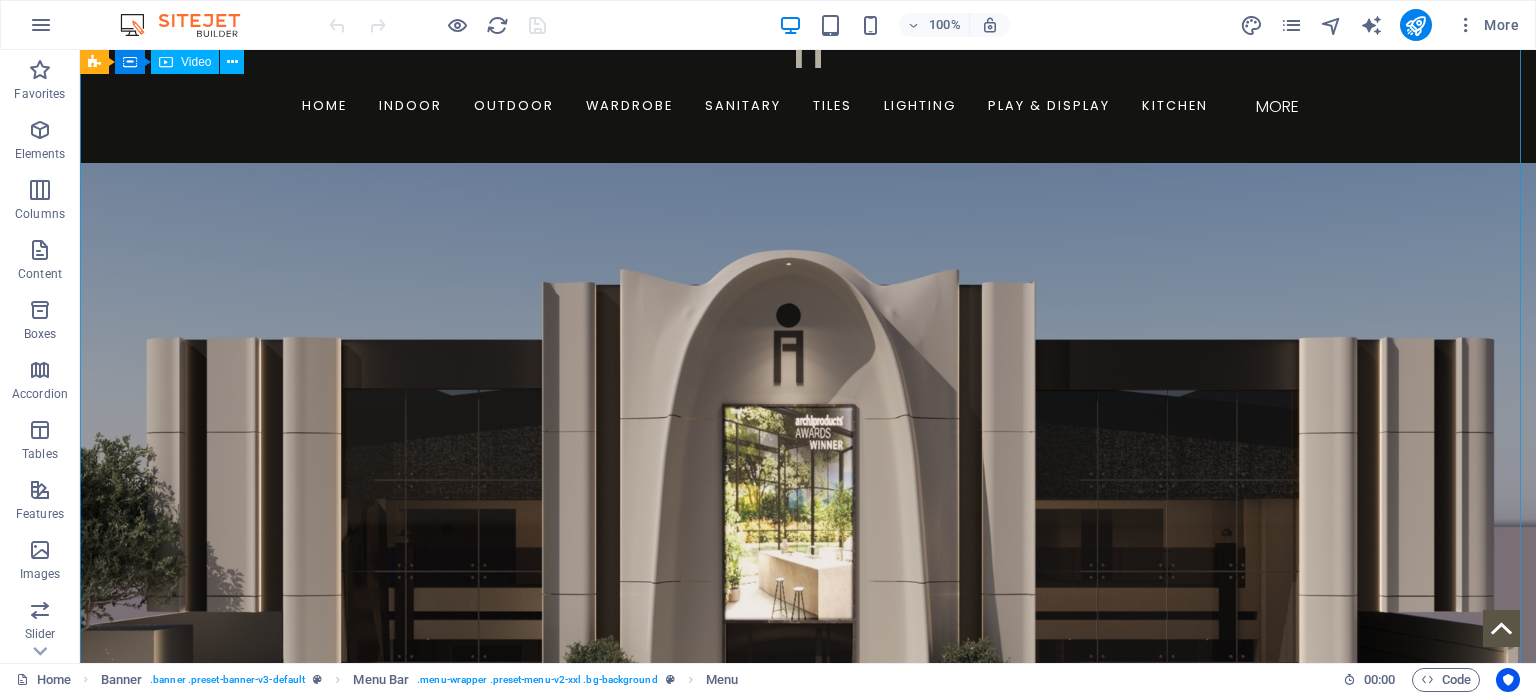 scroll, scrollTop: 0, scrollLeft: 0, axis: both 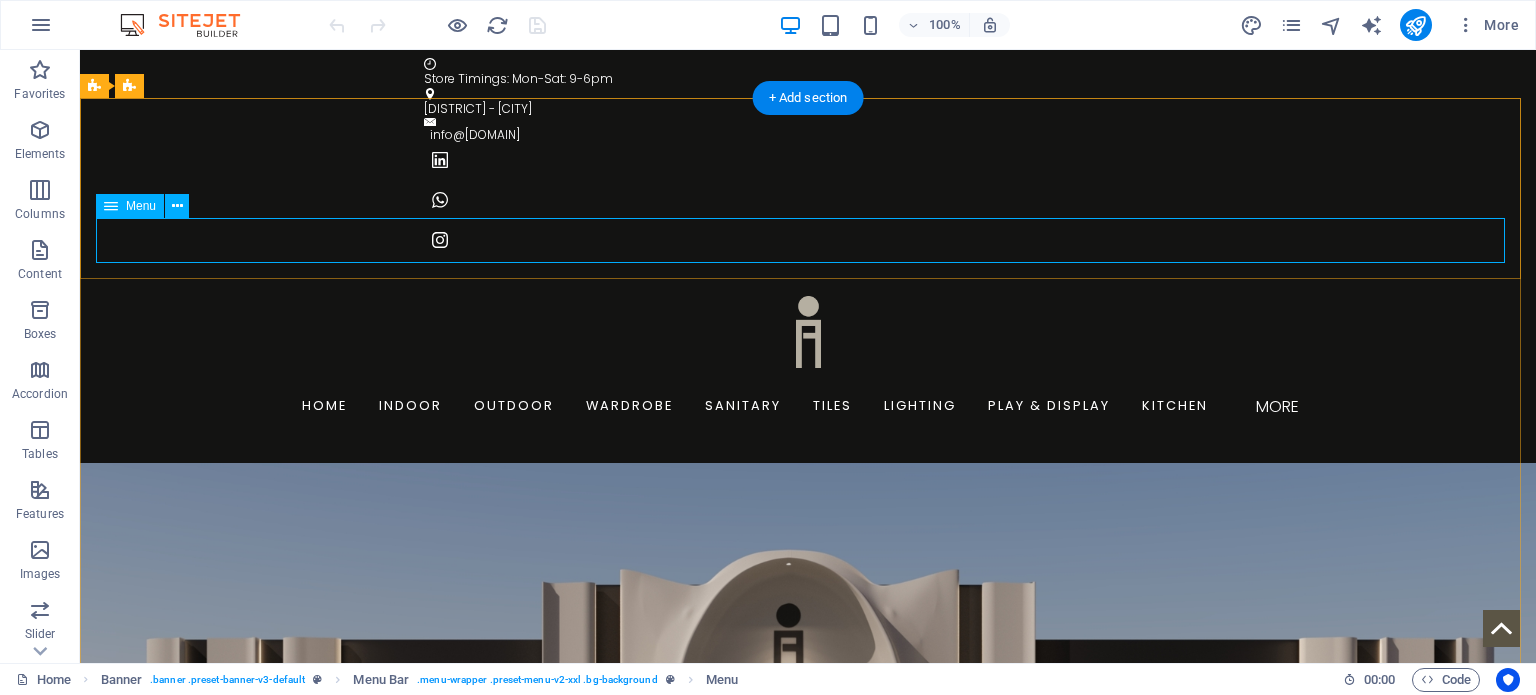click on "Home Indoor Outdoor Wardrobe Sanitary Tiles Lighting Play & Display Kitchen More Wallpaper Scents Home Automation Projects Careers Contact" at bounding box center [808, 406] 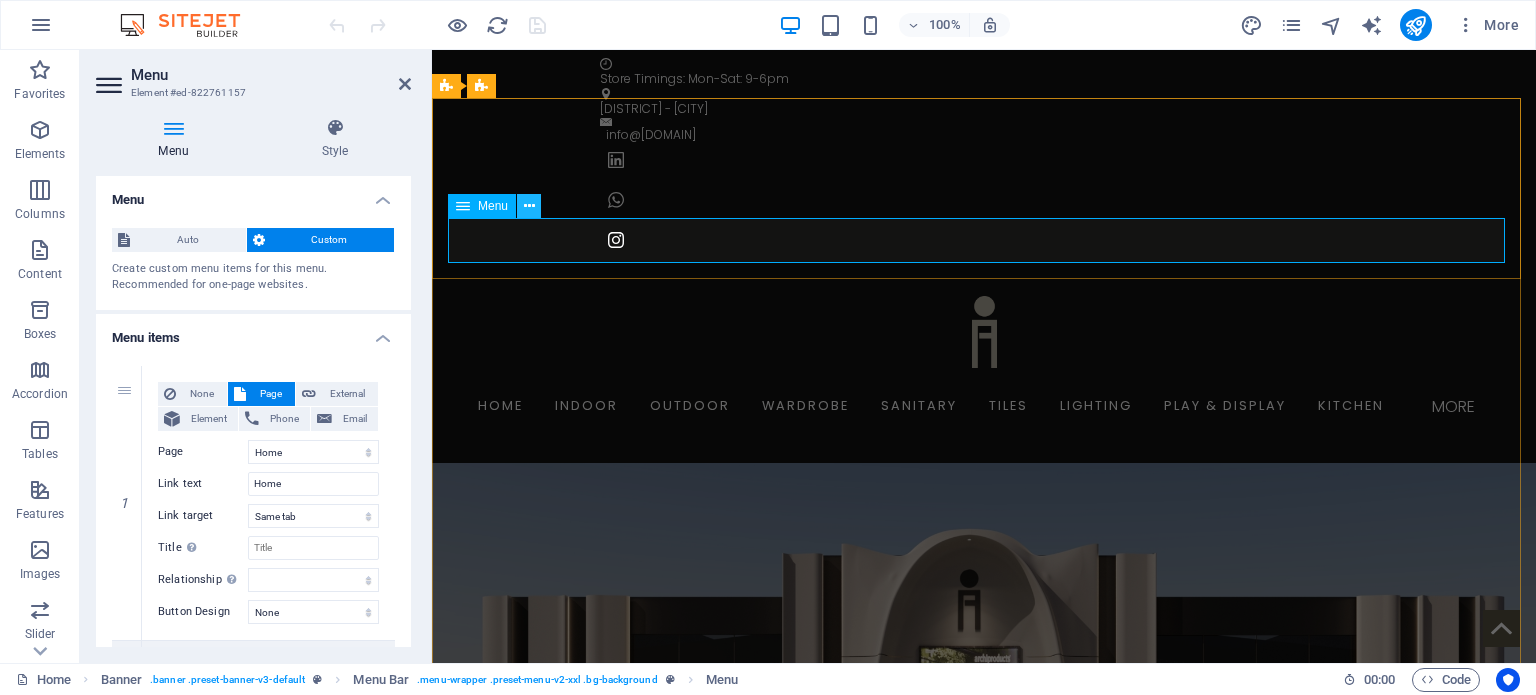 click at bounding box center [529, 206] 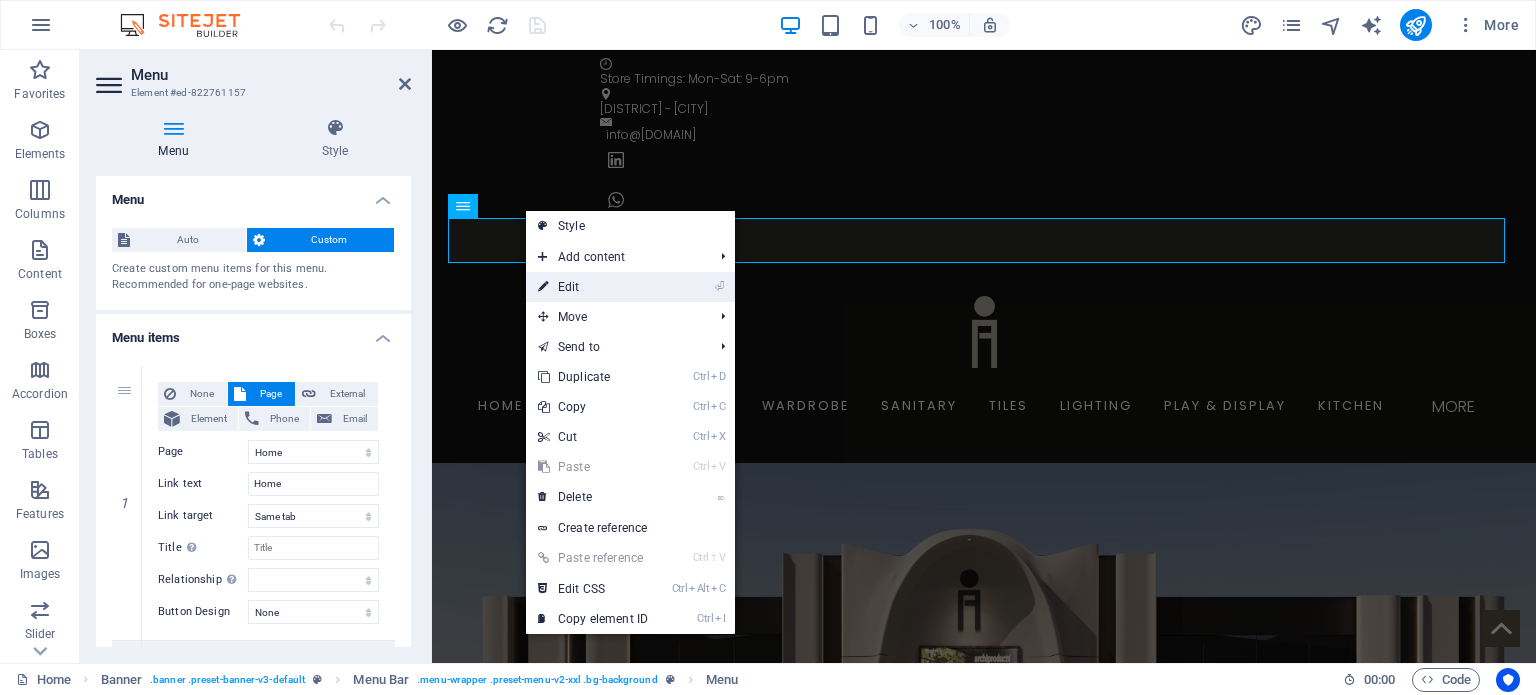 click on "⏎  Edit" at bounding box center [593, 287] 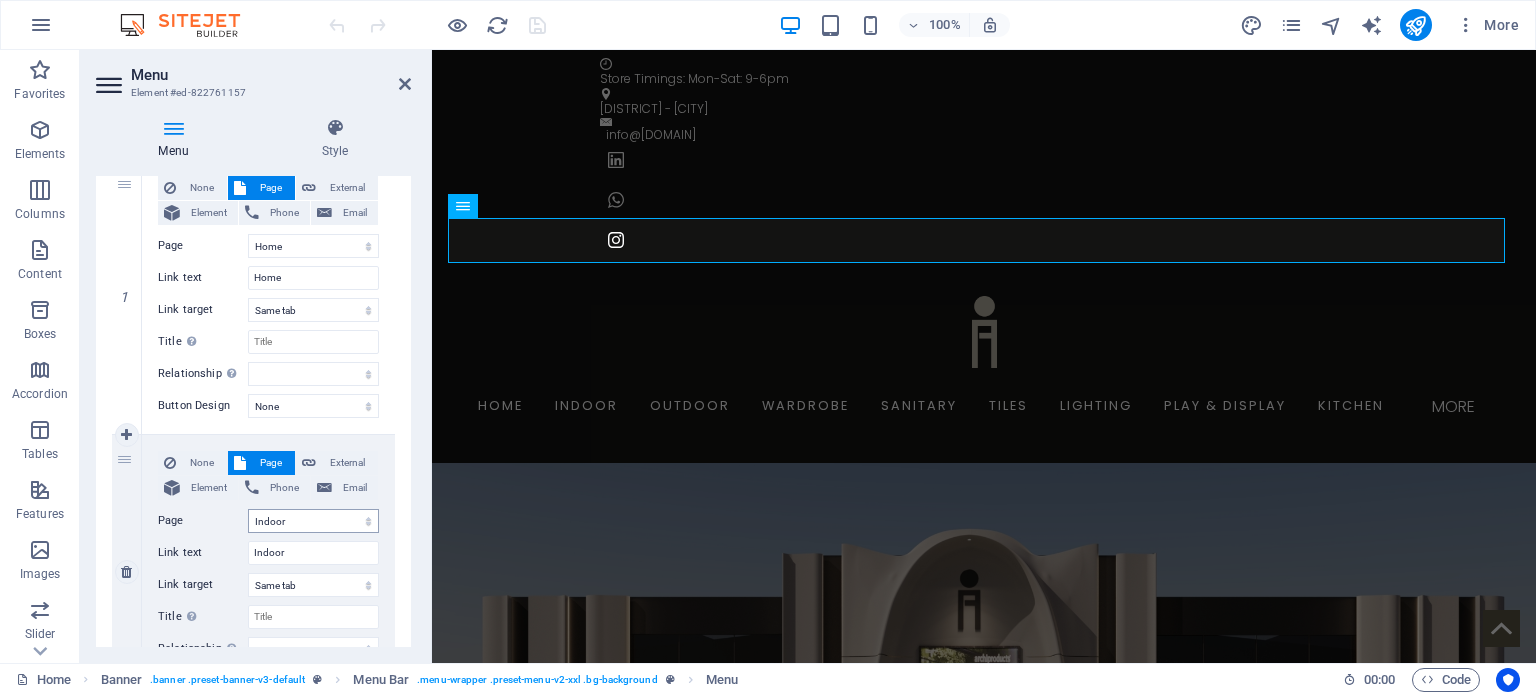 scroll, scrollTop: 100, scrollLeft: 0, axis: vertical 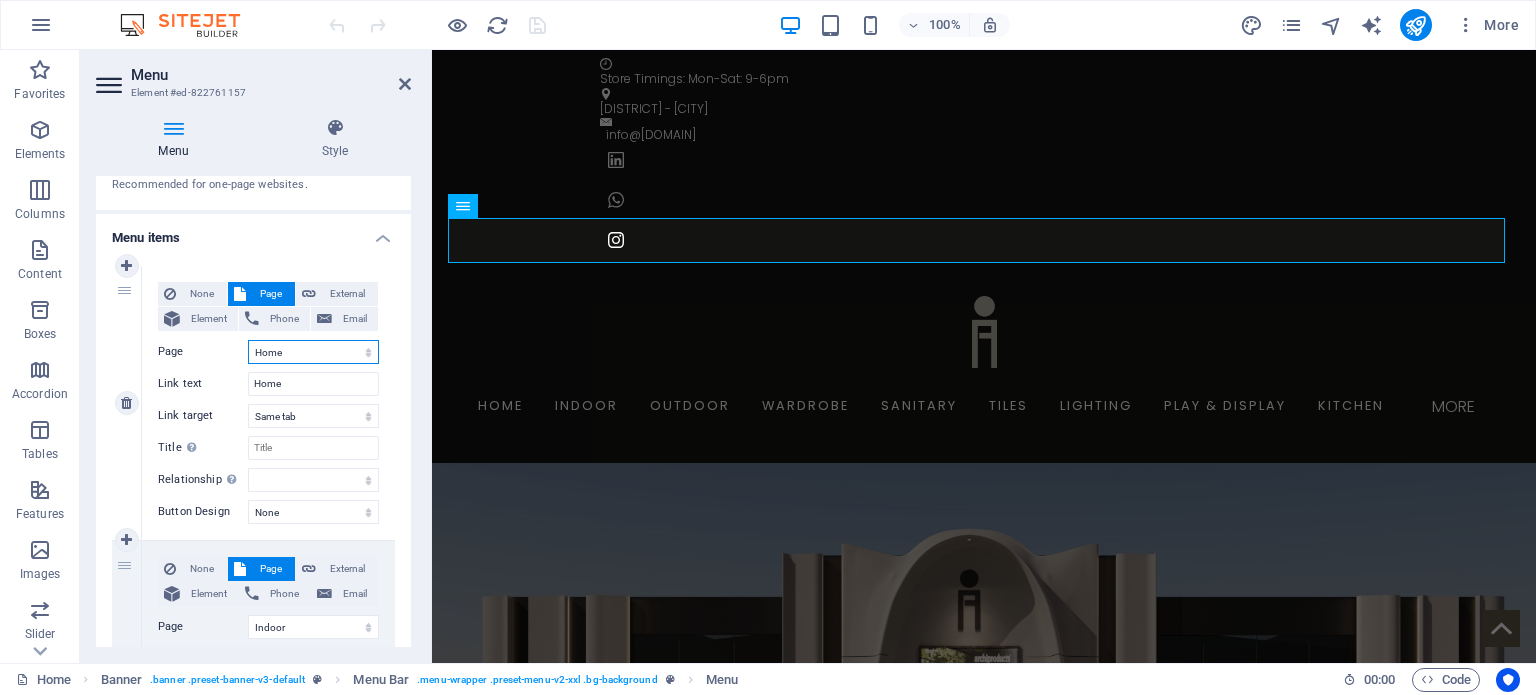 click on "Home Indoor -- Reflex -- Monography -- Capital -- Tonelli Design -- Cantori -- CPRN -- Moovia -- Enrico Pellizzoni -- Marac -- 3Moms Outdoor -- MyFace -- Rever -- Atmosphera -- Heat Sail -- Gaggio -- Cantori -- Reflex Wardrobe -- Albed -- Giellesse Sanitary -- Fantini -- Tonino Lamborghini -- Norah Design -- Arbi -- Mariner -- Valdama -- Park Avenue -- We Are IB -- KWC -- Paini Tiles -- Antica Ceramica Rubeira -- Ceramiche Piemme -- ABC -- Lea Ceramiche -- Alfalux -- Surface Design Lighting -- Creative Salansky -- Delta Light -- IDL -- Tooy -- Design by Us -- AQForm -- Vibia -- Antonangeli -- Pulpo -- Platek Play &amp; Display -- Tonino Lamborghini -- Arturo Alvarez -- Alpange -- Kenneth Cobonpue -- Qeeboo -- Elica -- Cinar -- Gruppo Geromin Kitchen -- The Cut -- Record Cucine -- The Galley More -- Wallpaper ---- Arte ---- Instabilelab -- Scents ---- Locherber Milano ---- Edion ---- Voluspa -- Home Automation ---- Ekinex ---- Vitrum Design -- Projects -- Careers -- Contact Test" at bounding box center (313, 352) 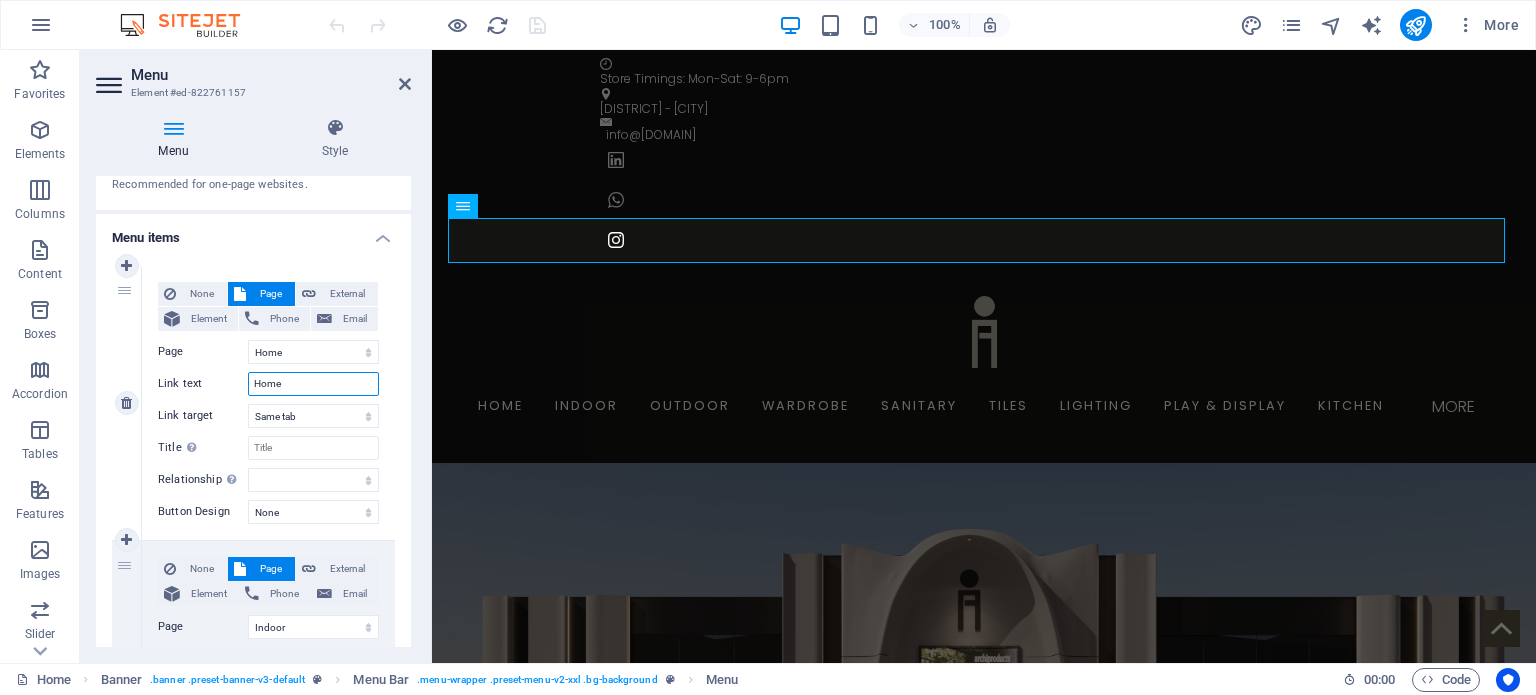 click on "Home" at bounding box center (313, 384) 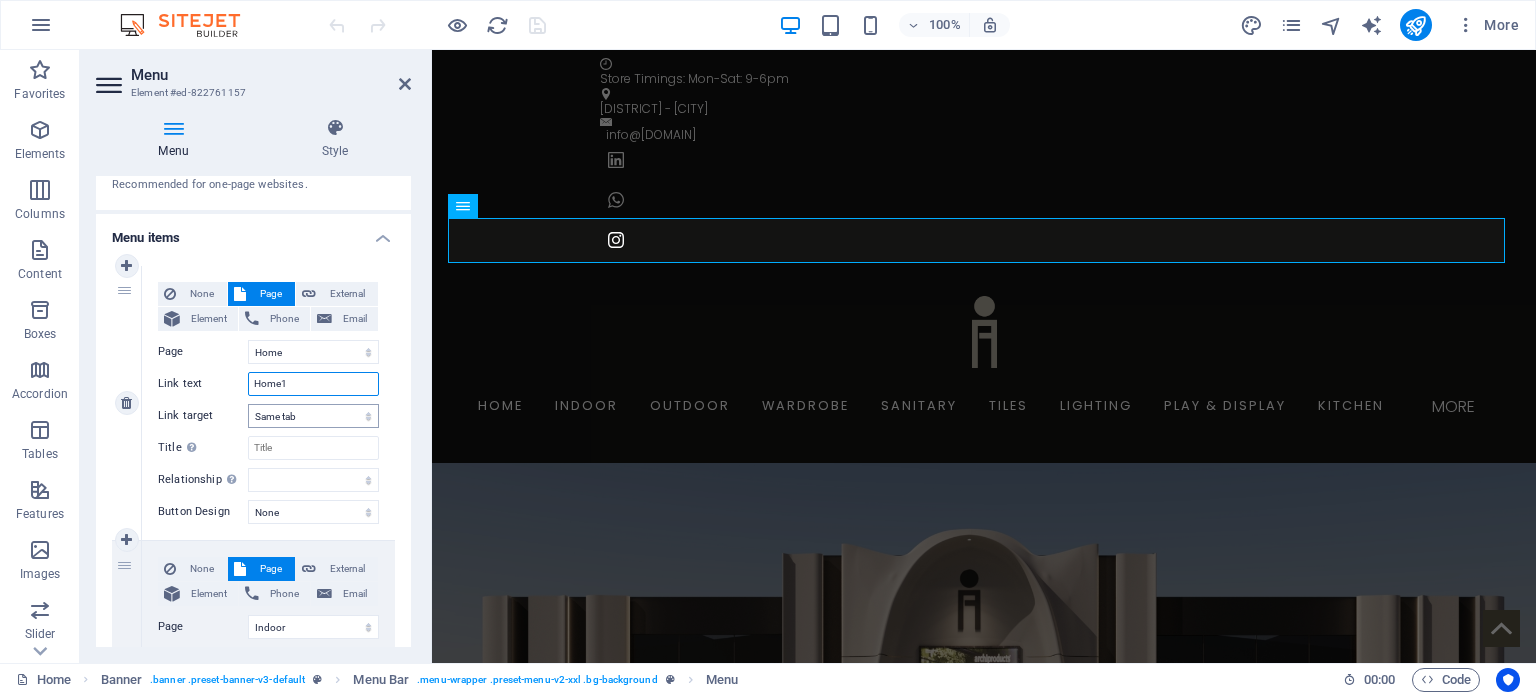 select 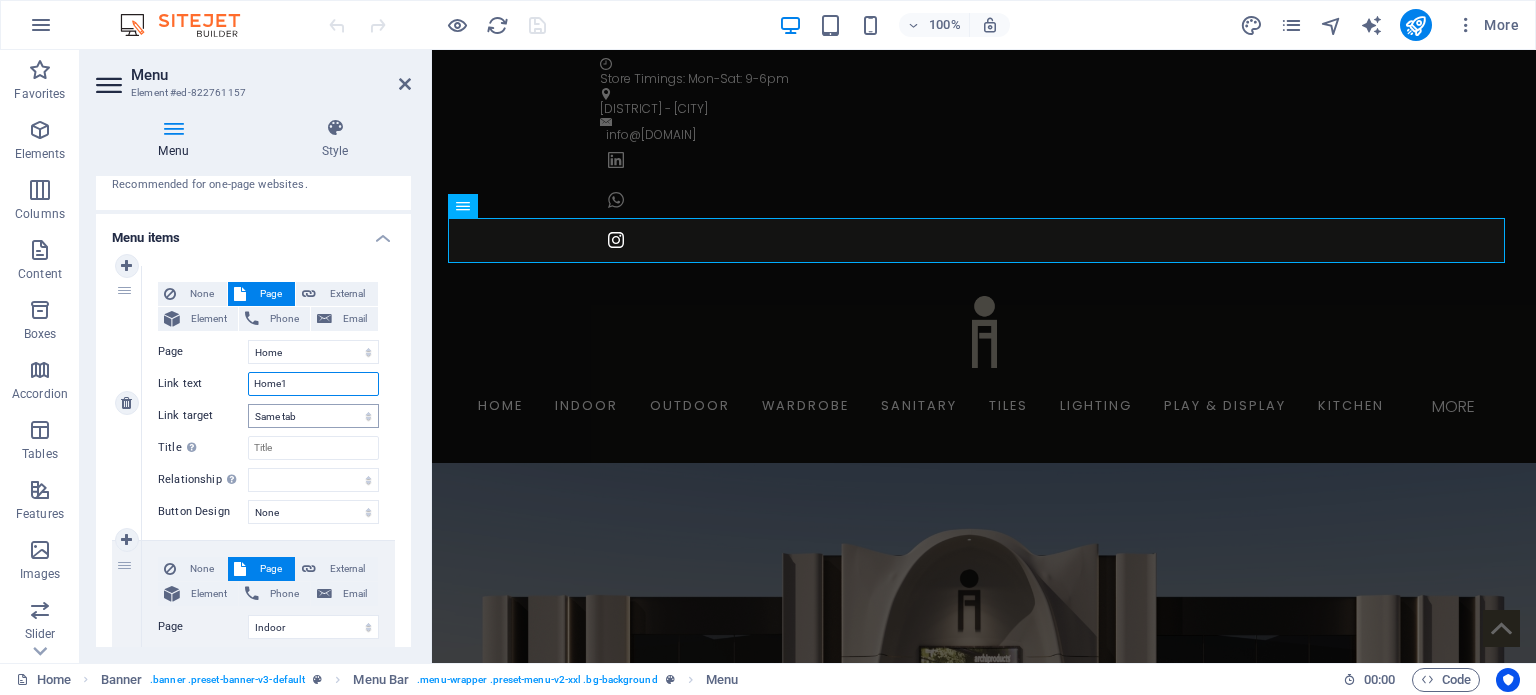 select 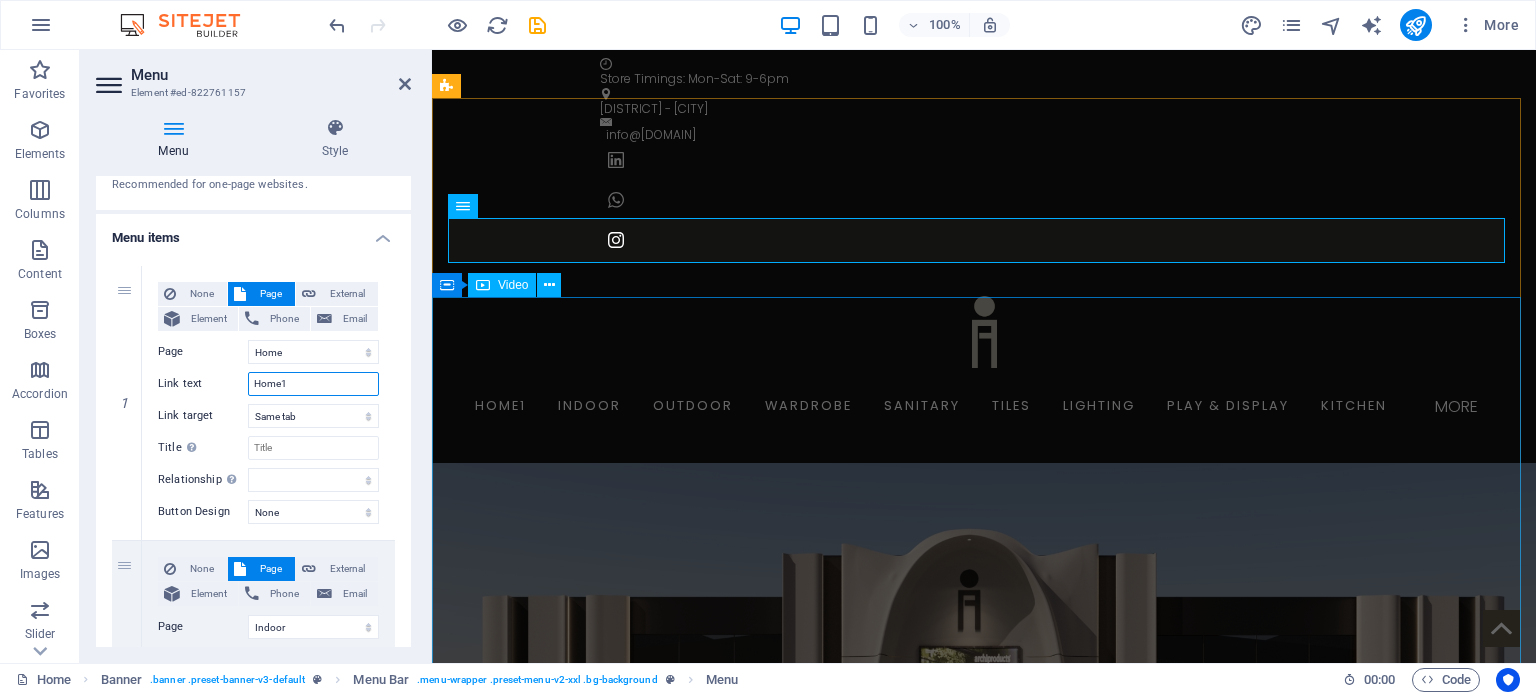 type on "Home1" 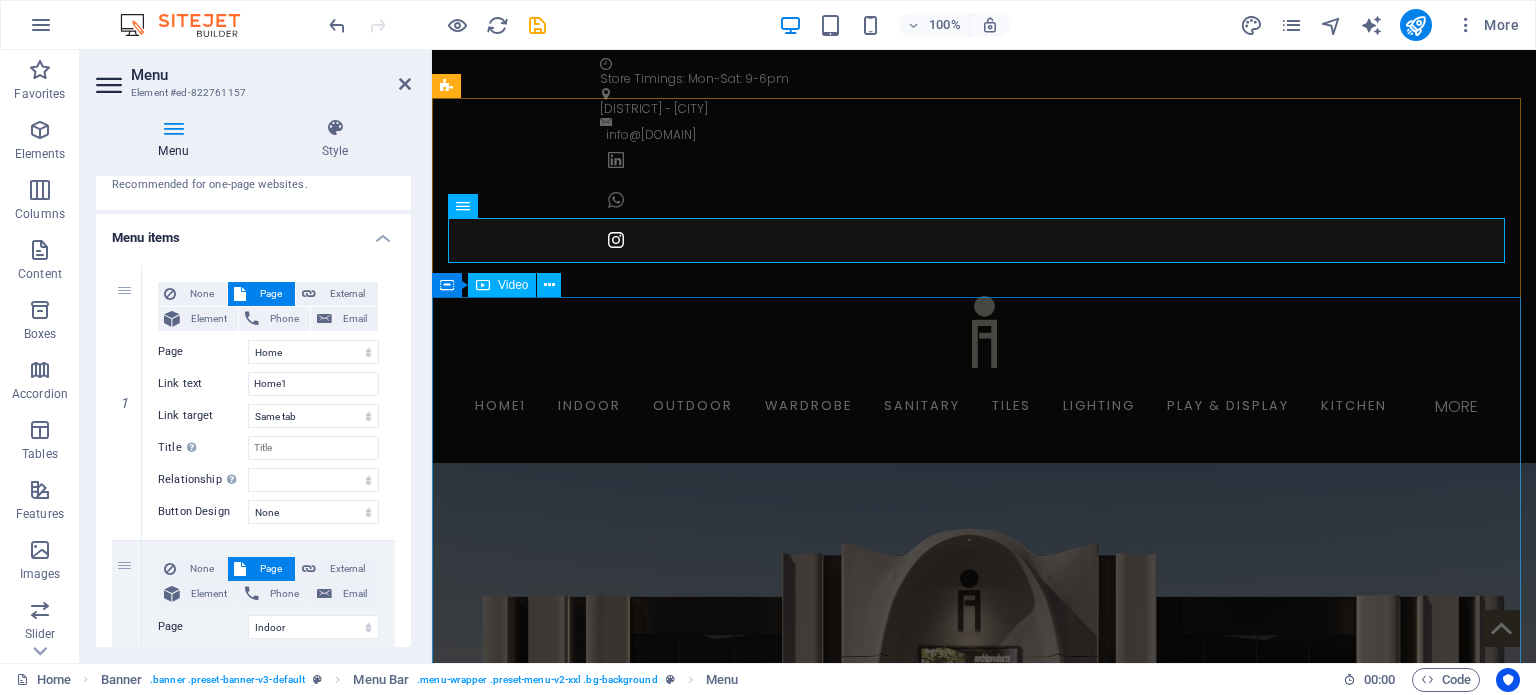 click at bounding box center (984, 739) 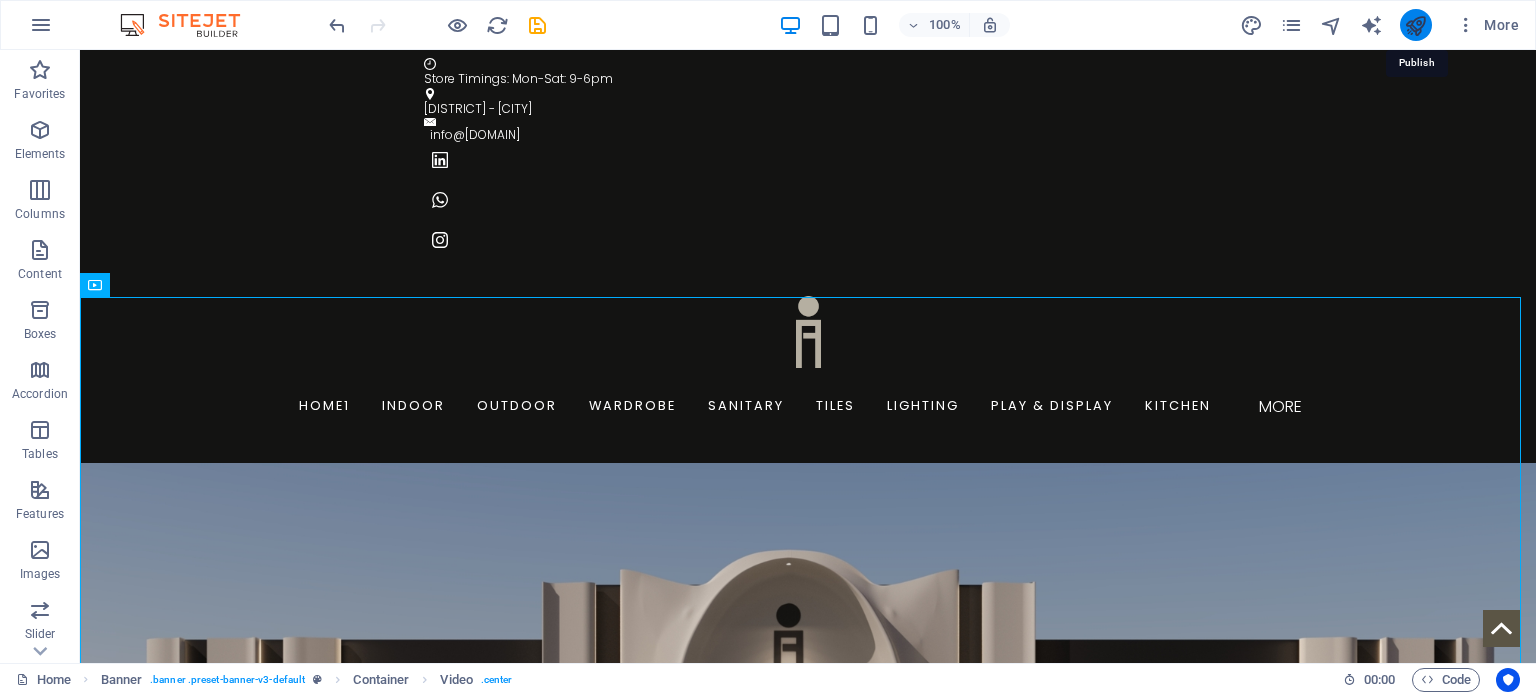 click at bounding box center (1415, 25) 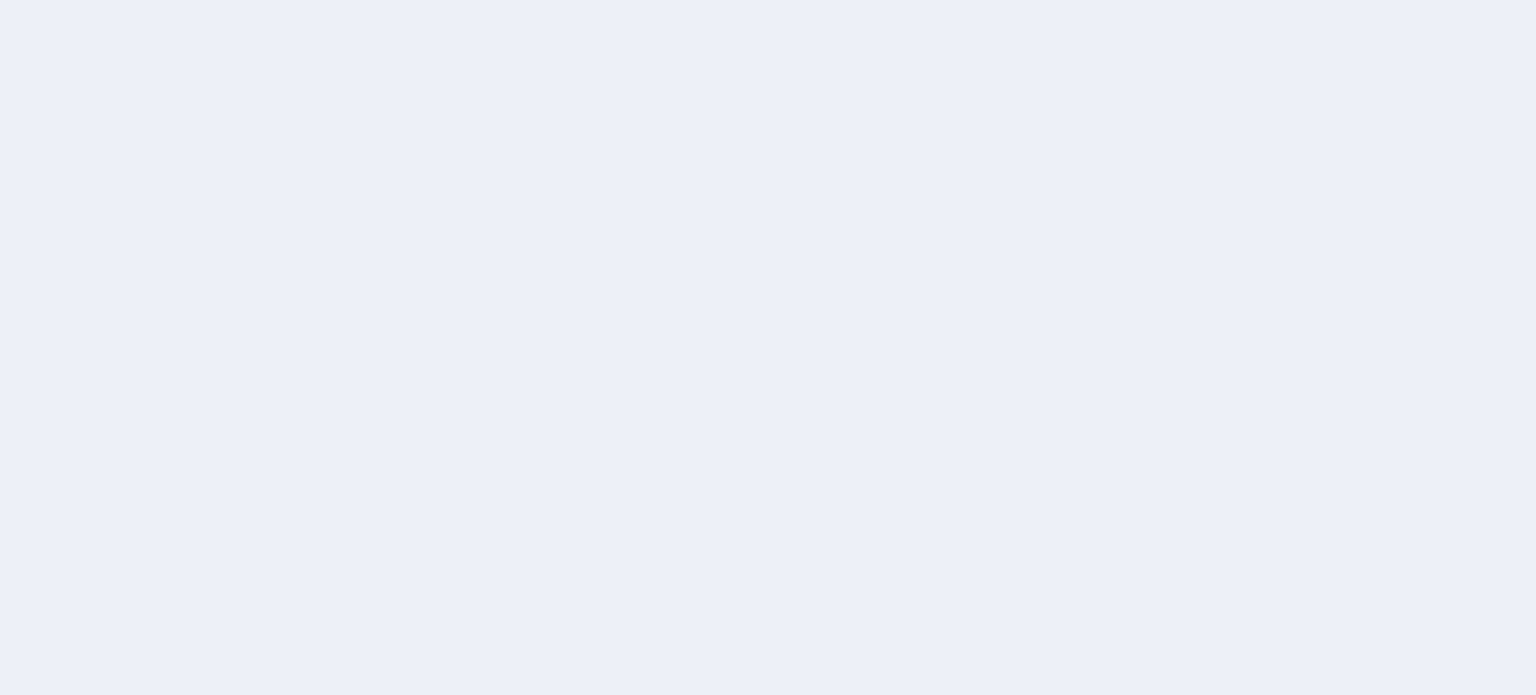 scroll, scrollTop: 0, scrollLeft: 0, axis: both 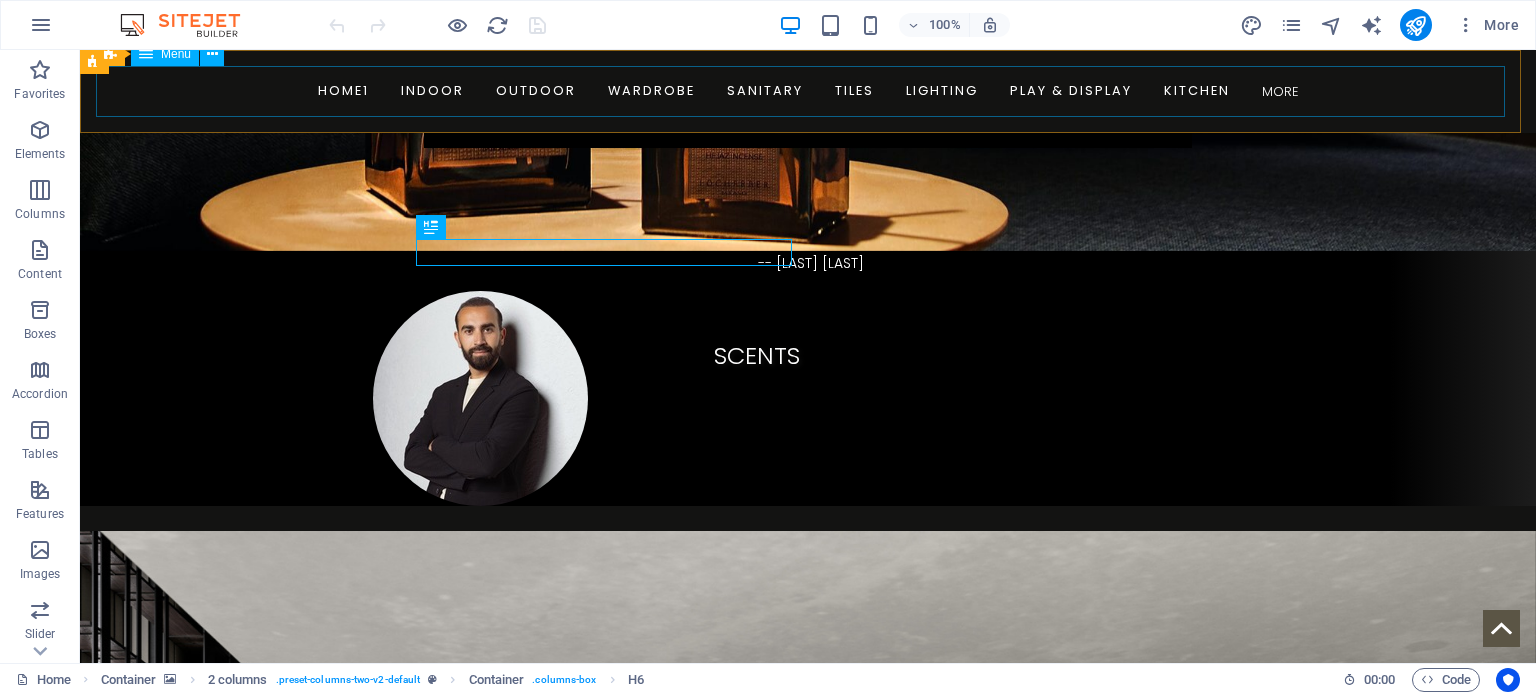 click on "Home1 Indoor Outdoor Wardrobe Sanitary Tiles Lighting Play & Display Kitchen More Wallpaper Scents Home Automation Projects Careers Contact" at bounding box center (808, 91) 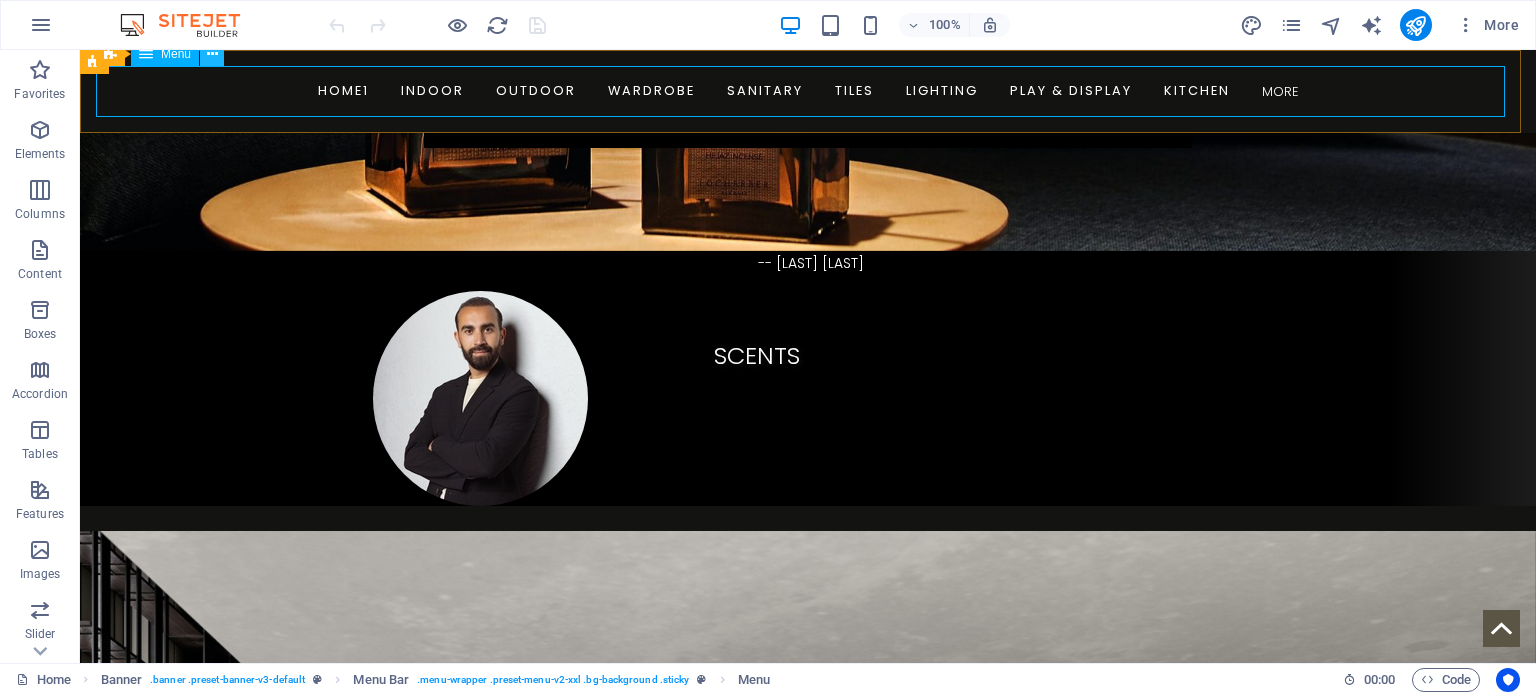 click at bounding box center (212, 54) 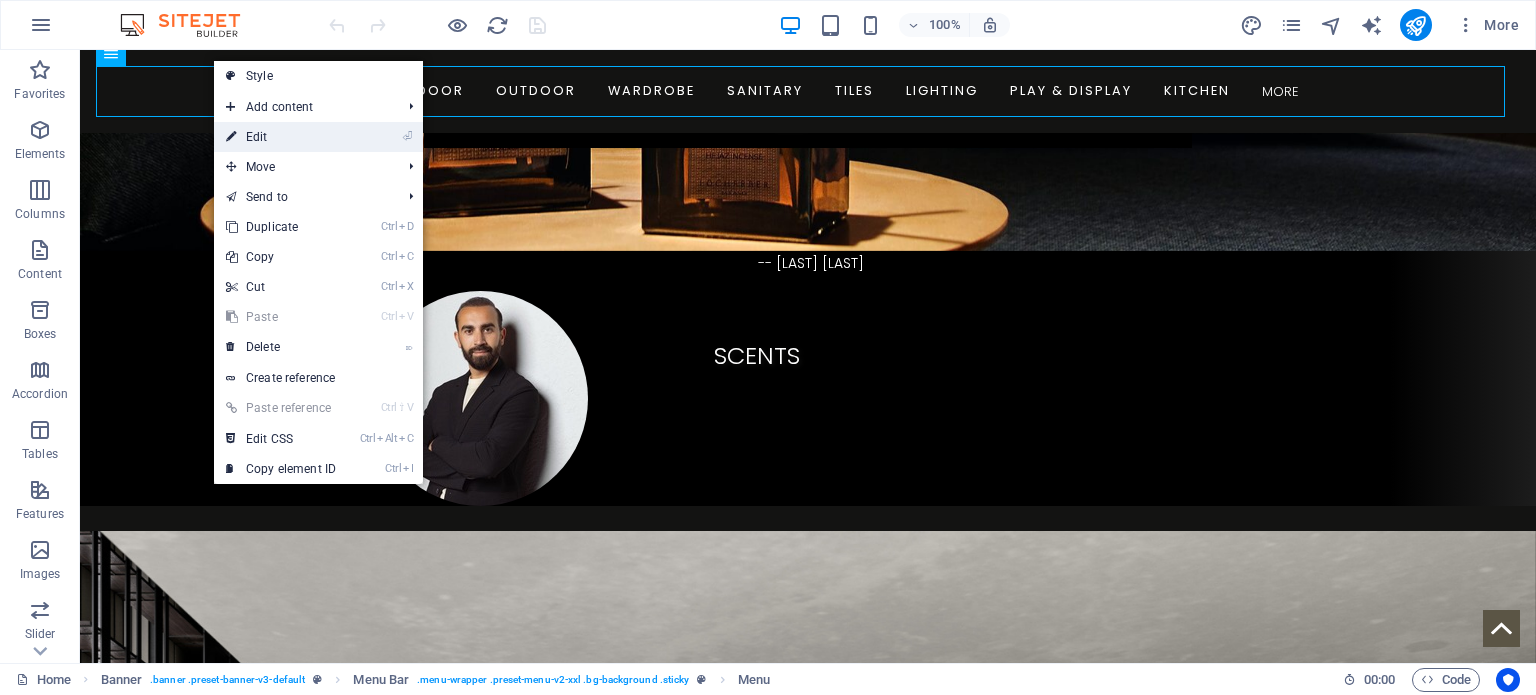 drag, startPoint x: 282, startPoint y: 138, endPoint x: 26, endPoint y: 293, distance: 299.26743 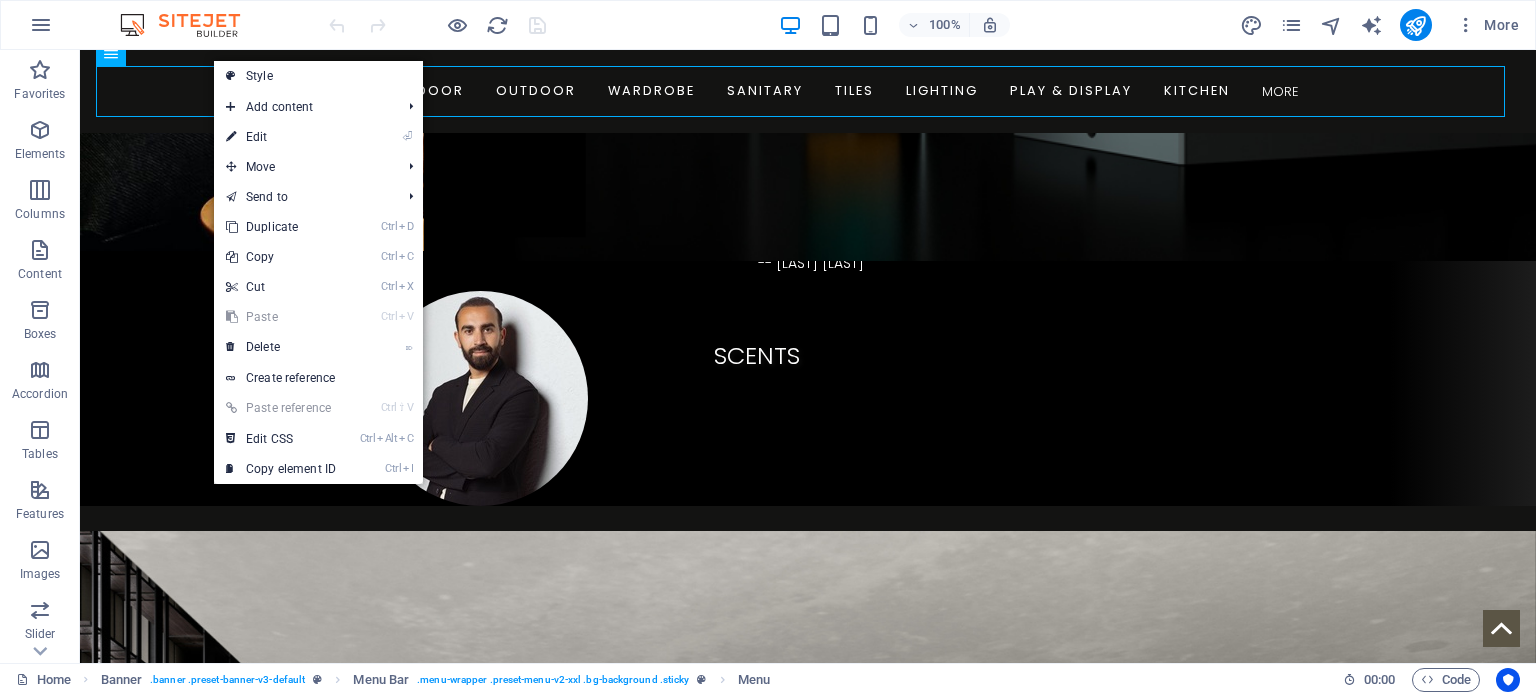 select 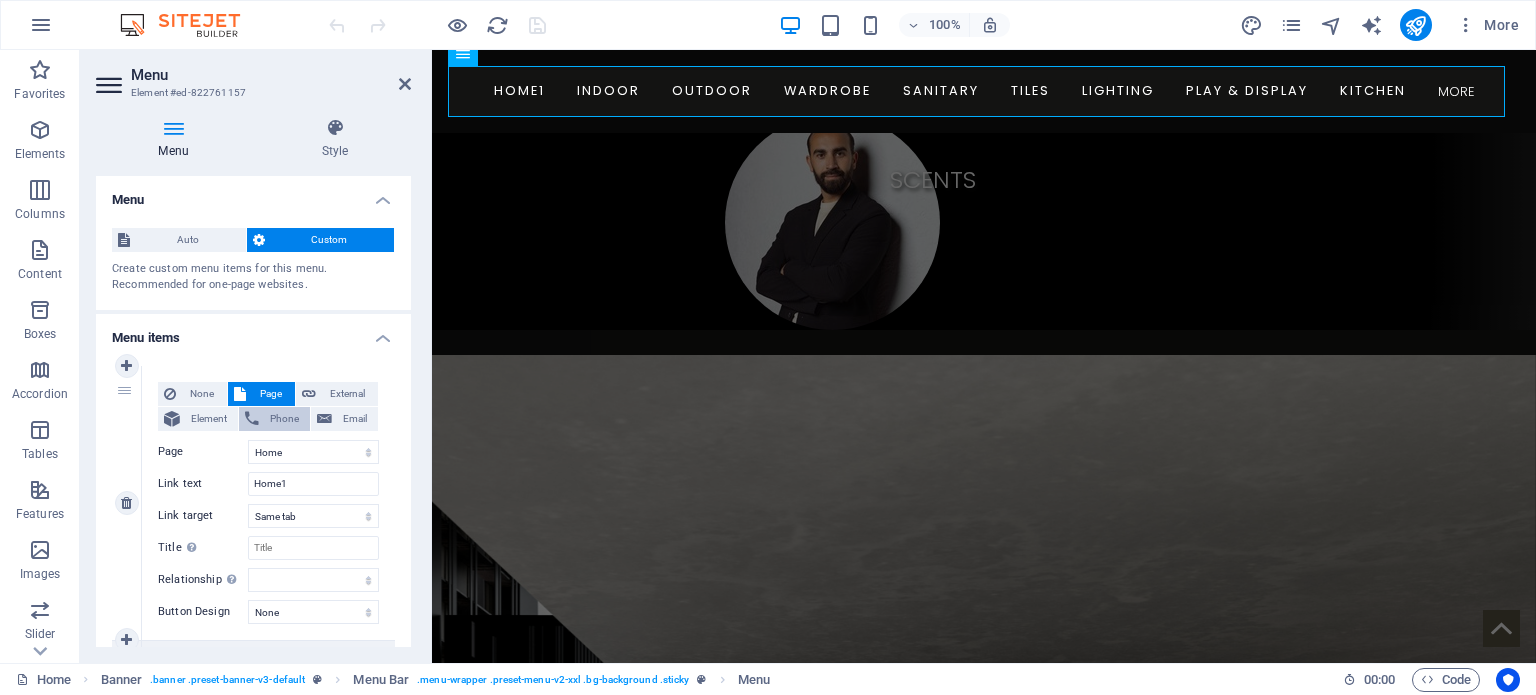 scroll, scrollTop: 3937, scrollLeft: 0, axis: vertical 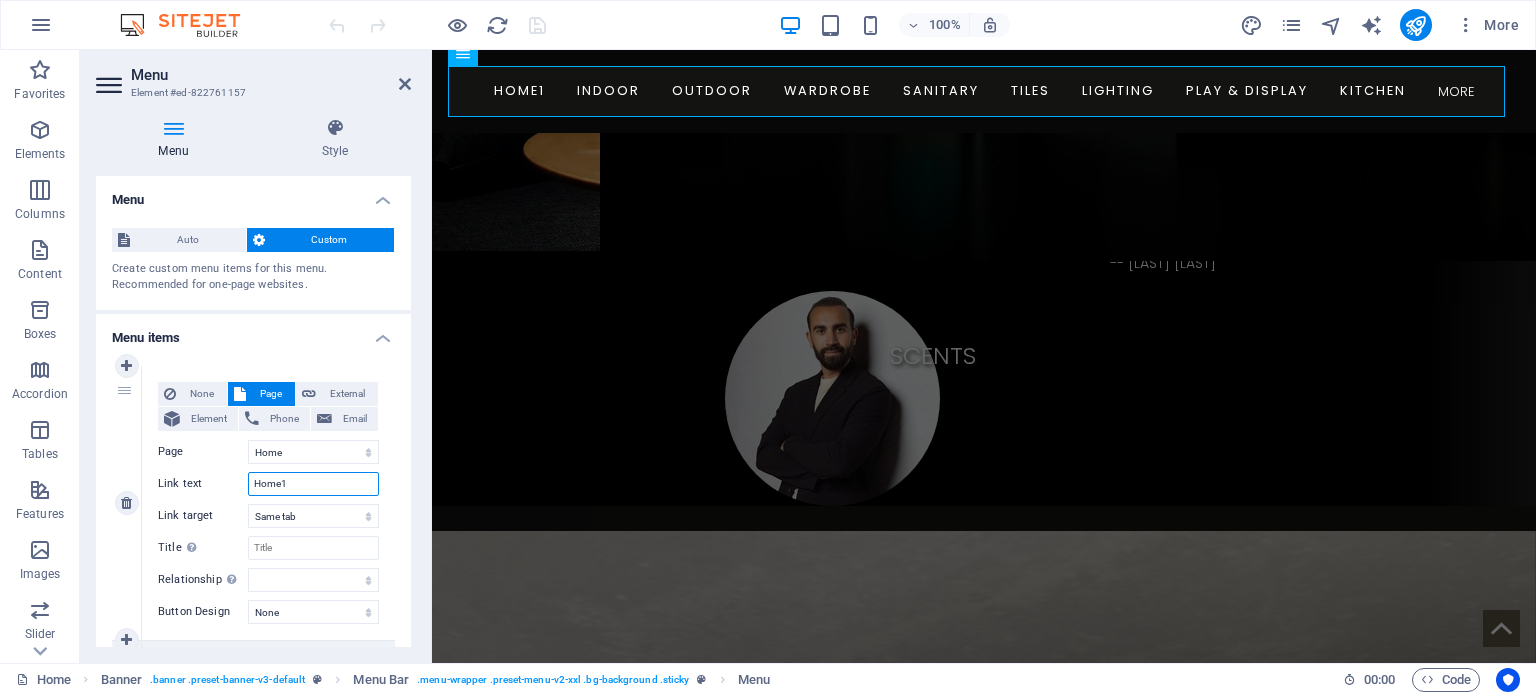 click on "Home1" at bounding box center (313, 484) 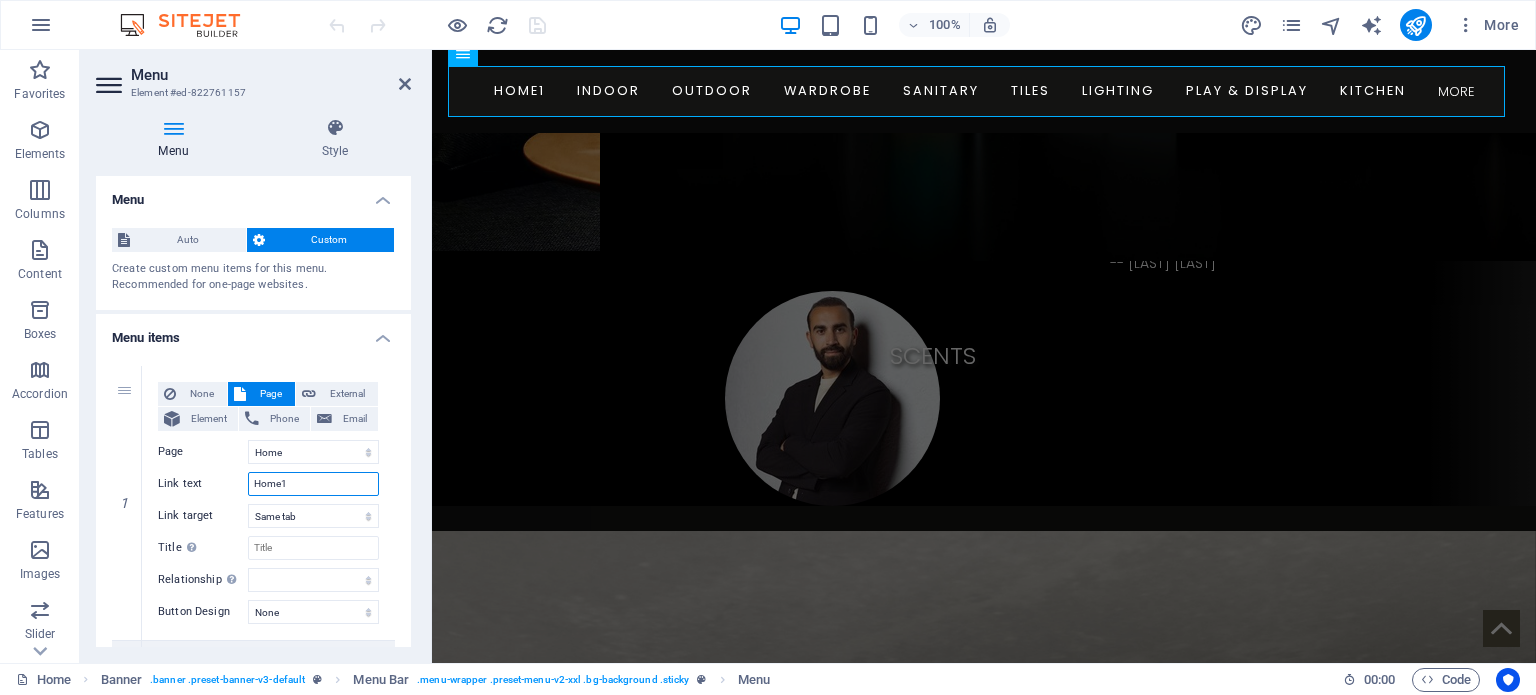 type on "Home" 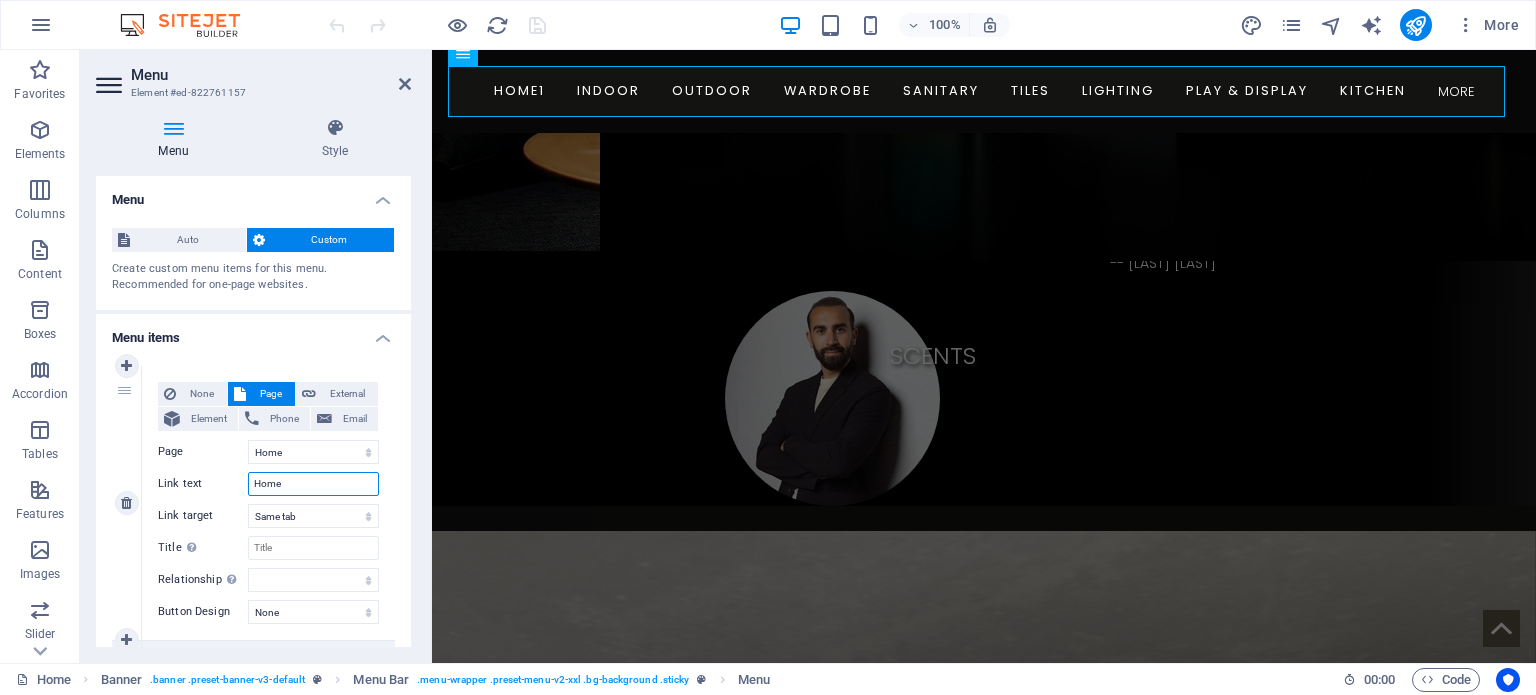 select 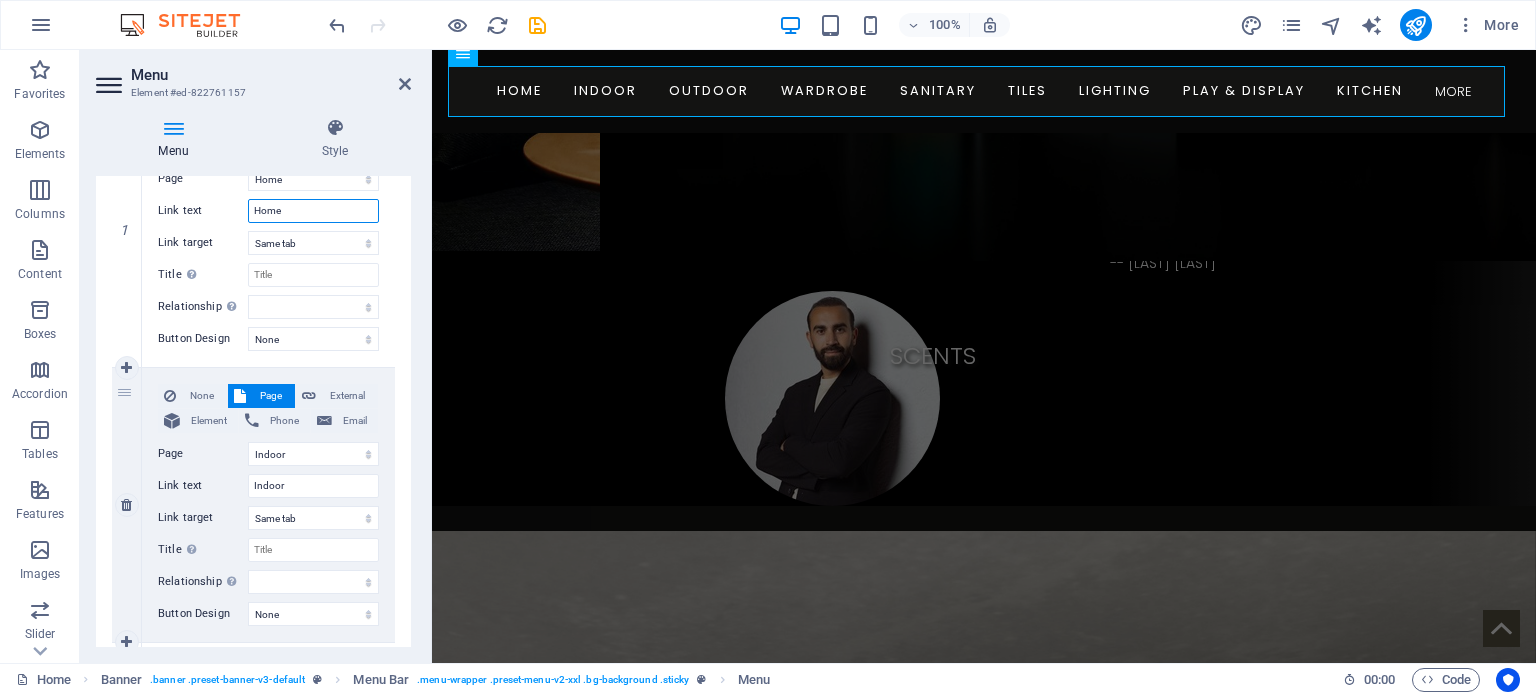 scroll, scrollTop: 300, scrollLeft: 0, axis: vertical 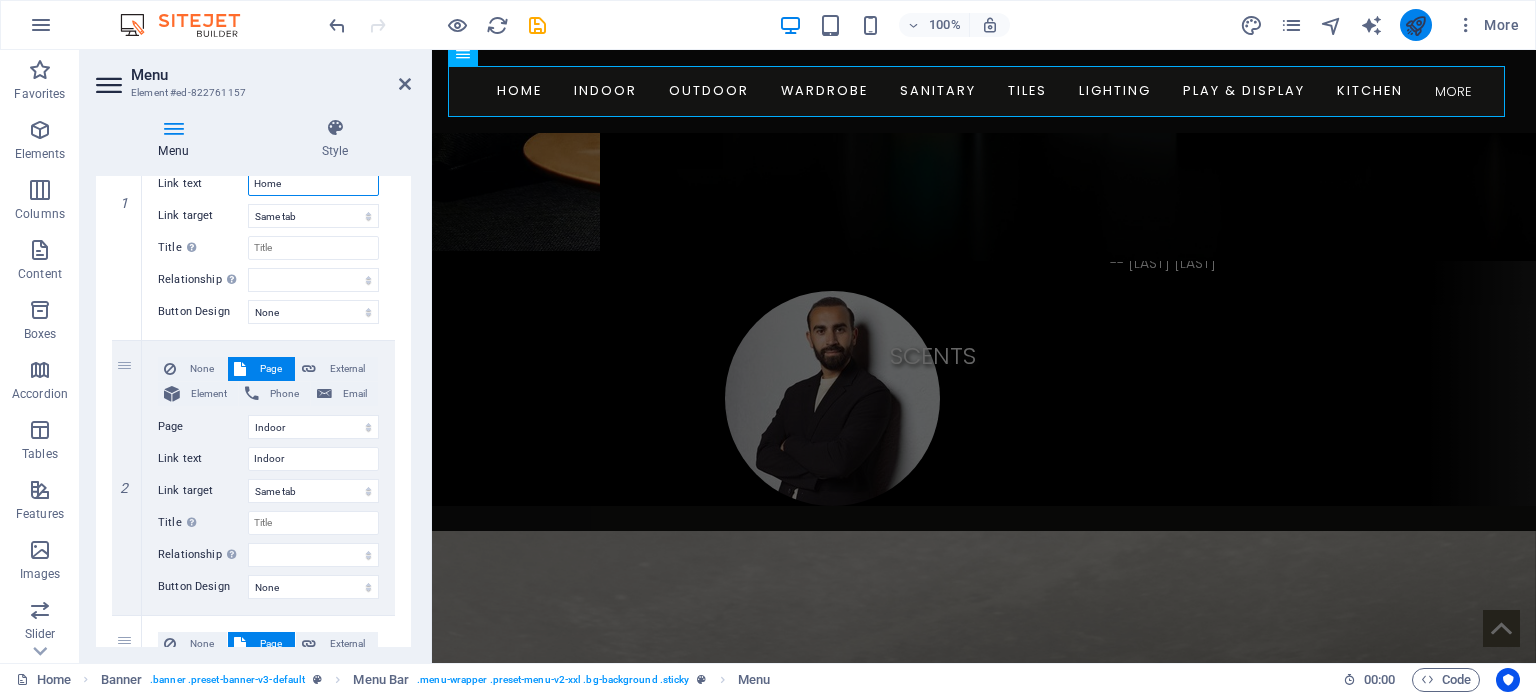 type on "Home" 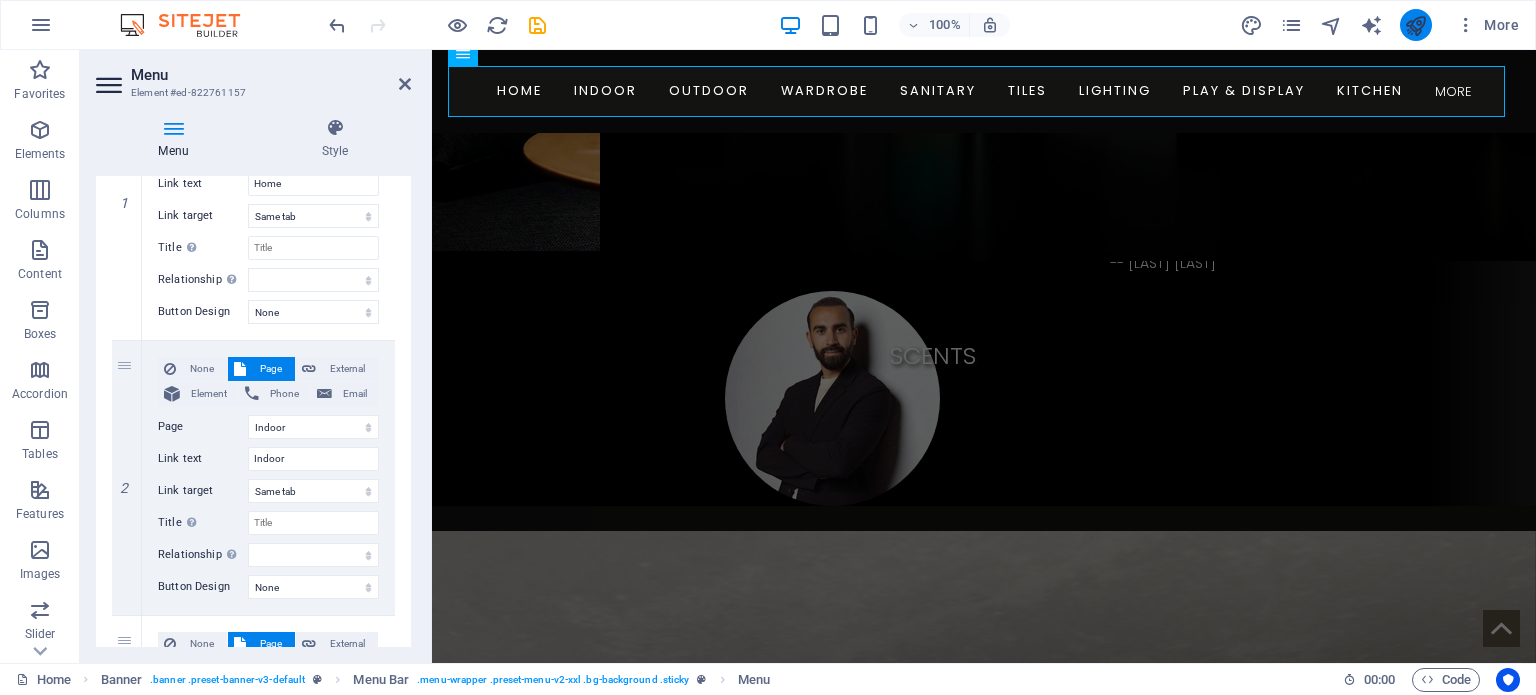 click at bounding box center (1415, 25) 